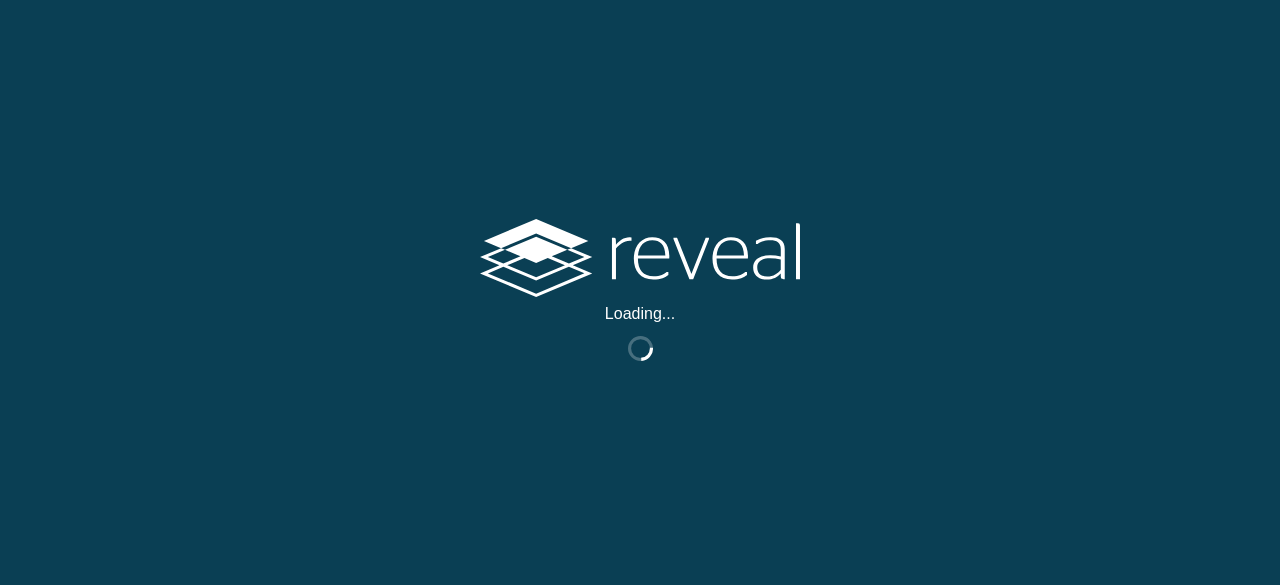 scroll, scrollTop: 0, scrollLeft: 0, axis: both 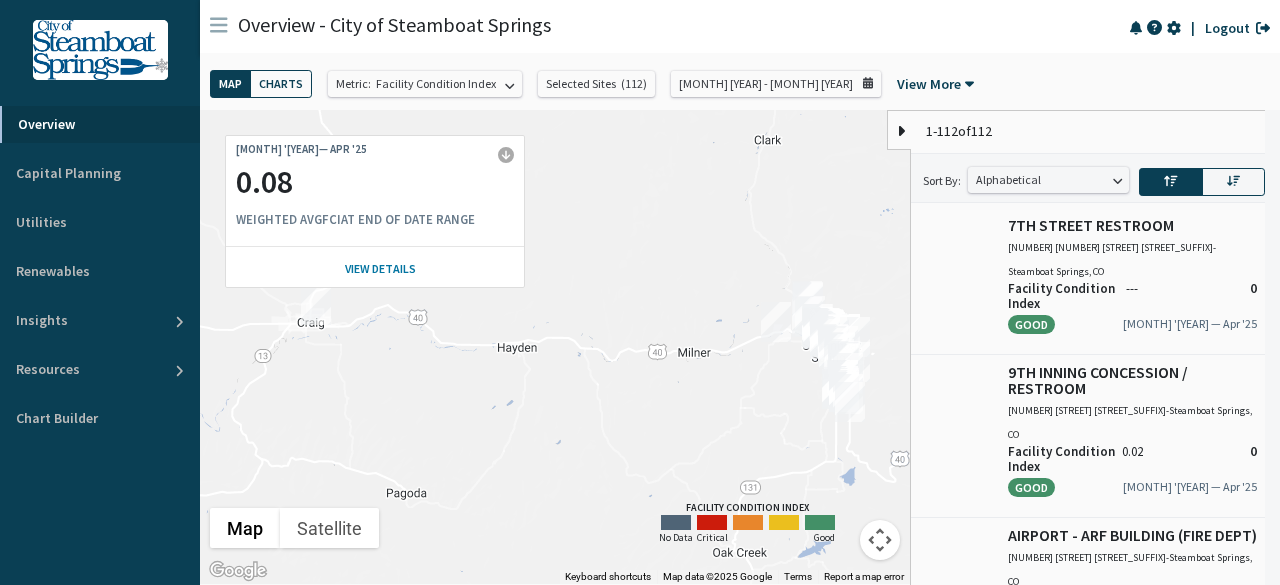 click at bounding box center [219, 25] 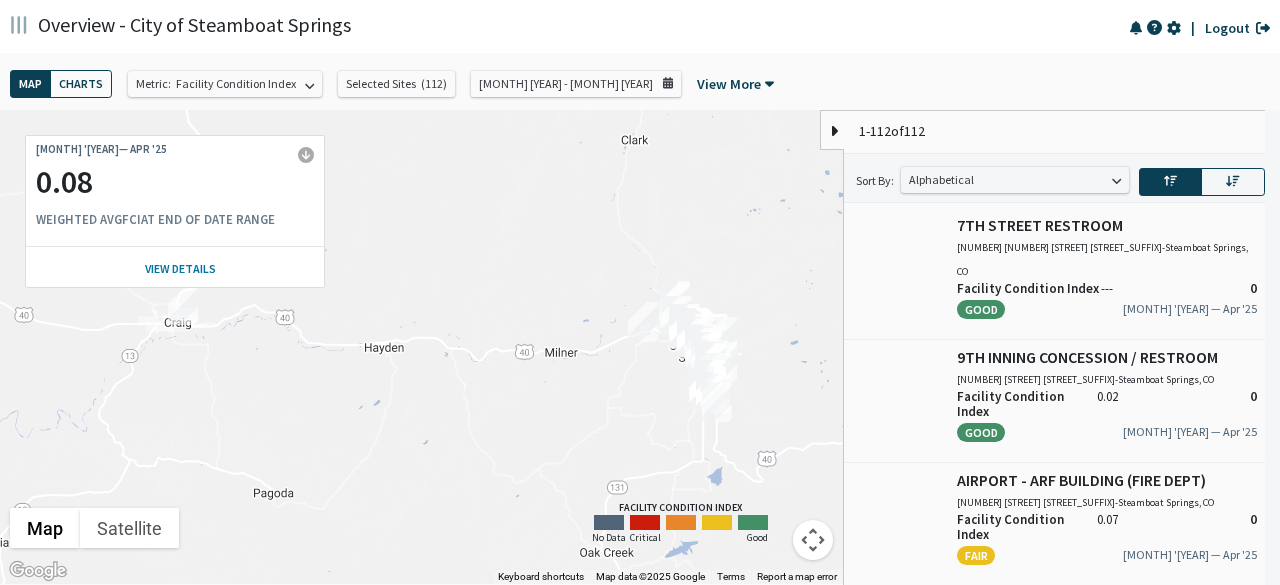click at bounding box center [19, 25] 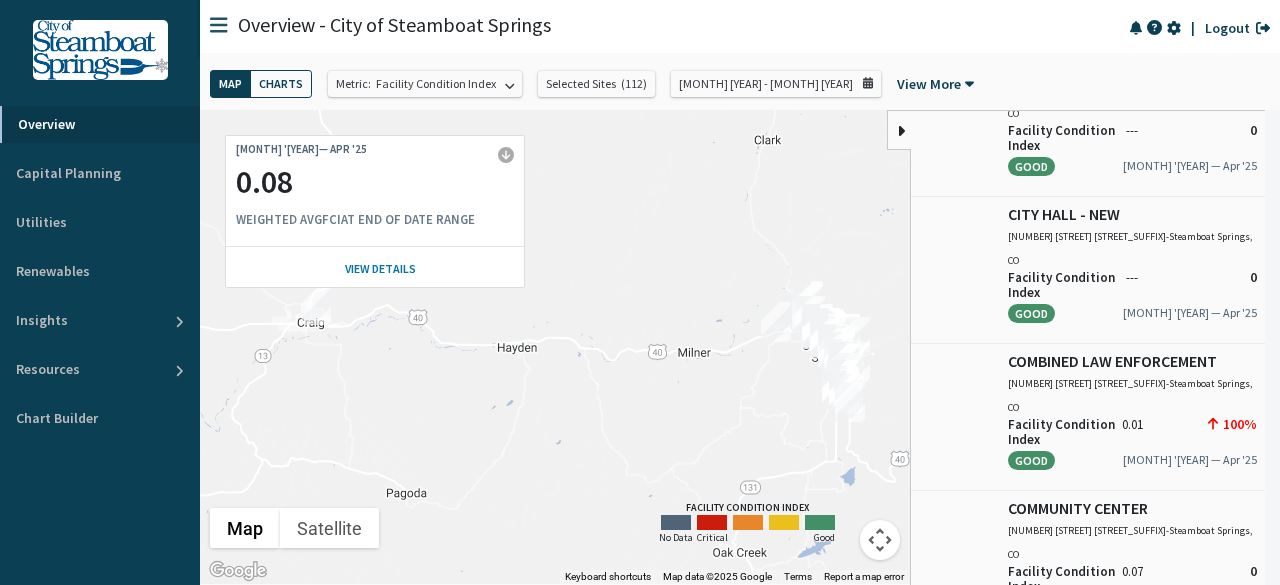 scroll, scrollTop: 2700, scrollLeft: 0, axis: vertical 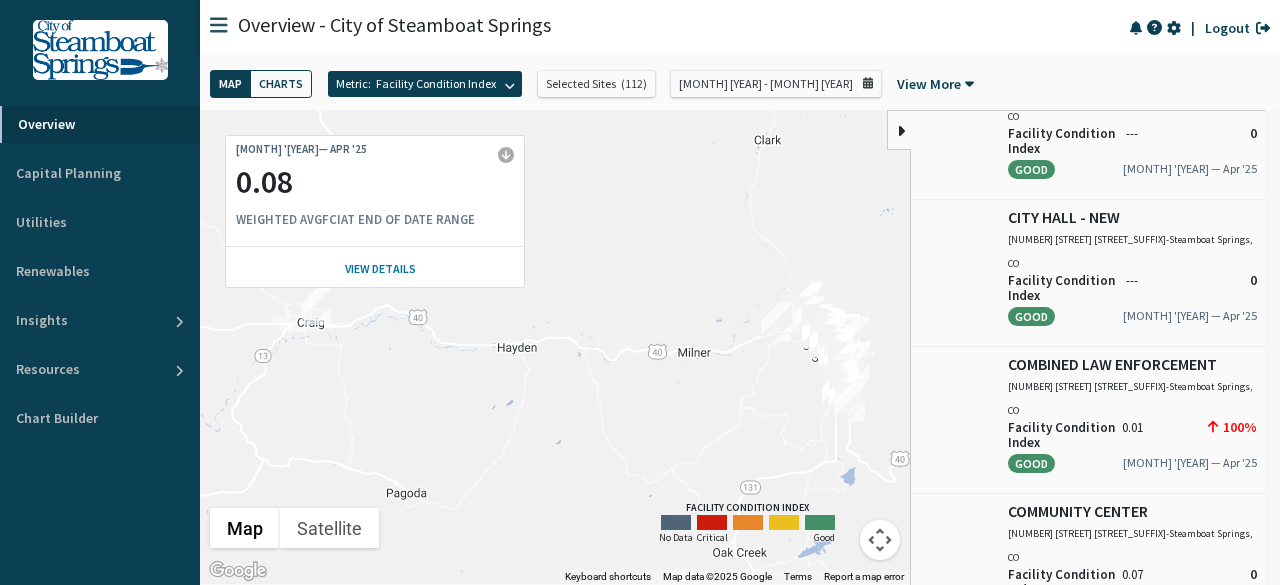 click on "Metric:" at bounding box center [353, 84] 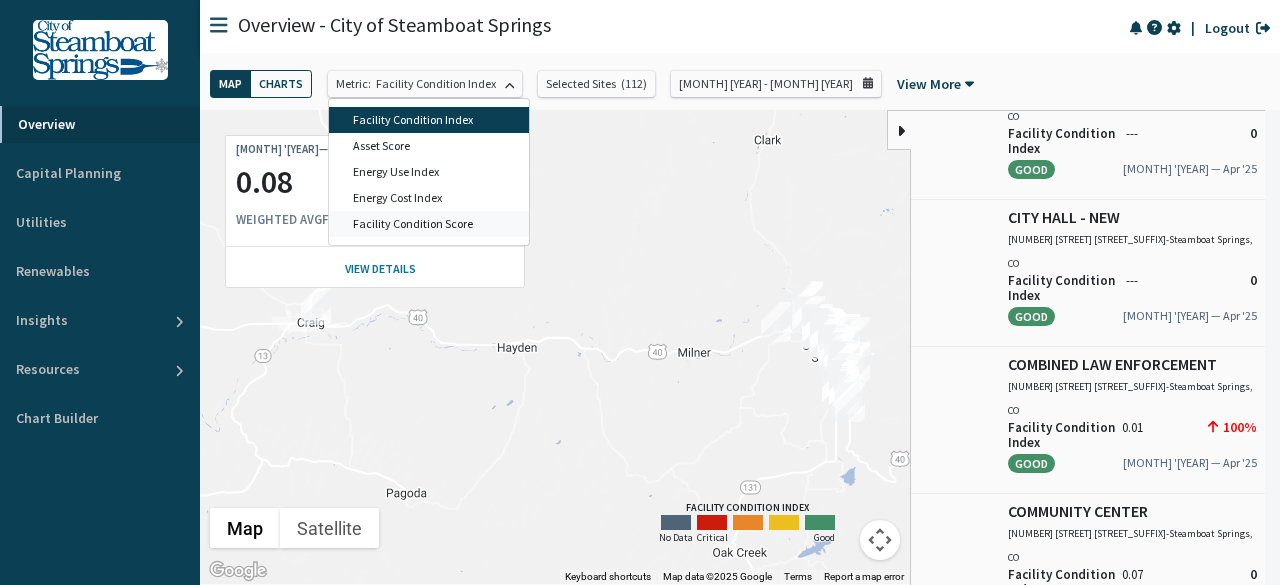 click on "Facility Condition Score" at bounding box center (429, 120) 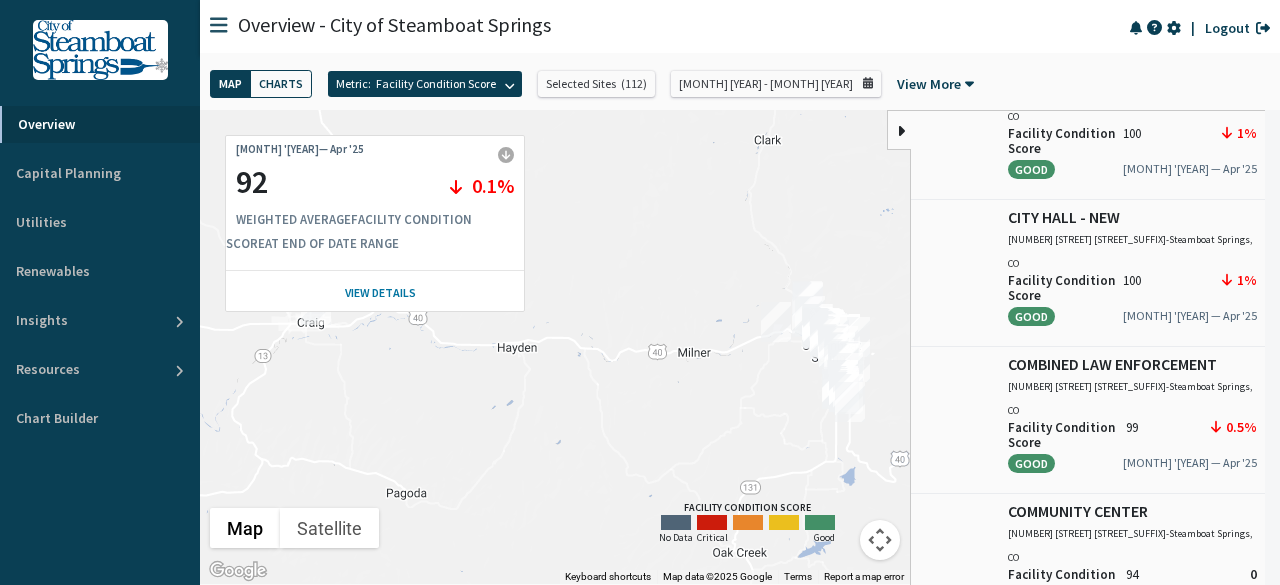 click on "Metric:   Facility Condition Score" at bounding box center (425, 84) 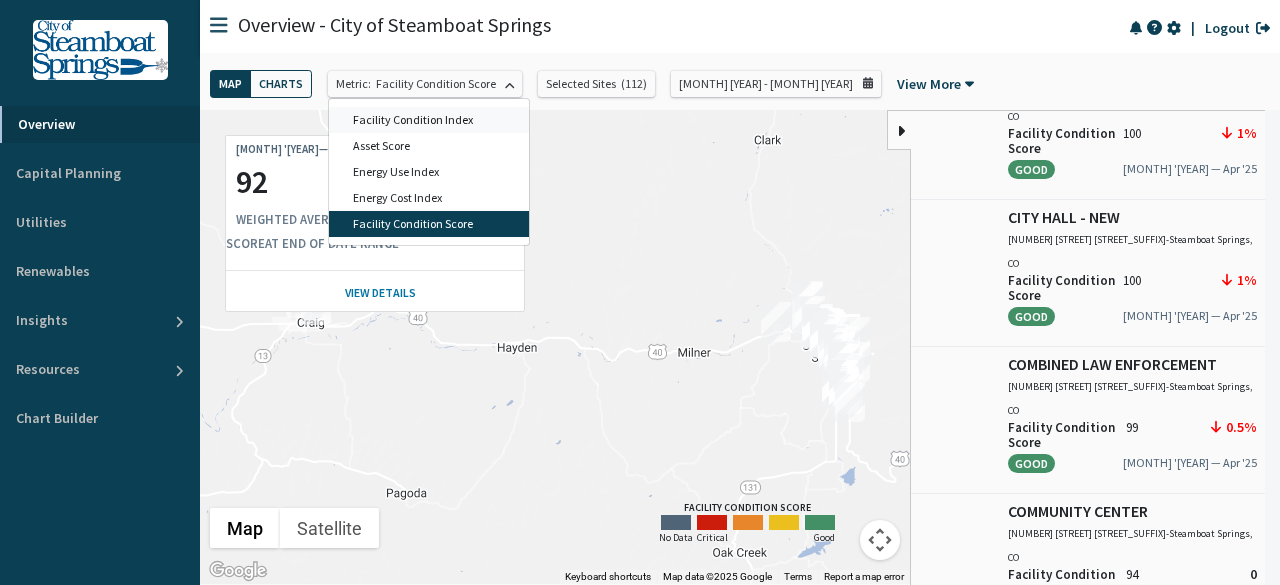 click on "Facility Condition Index" at bounding box center [429, 120] 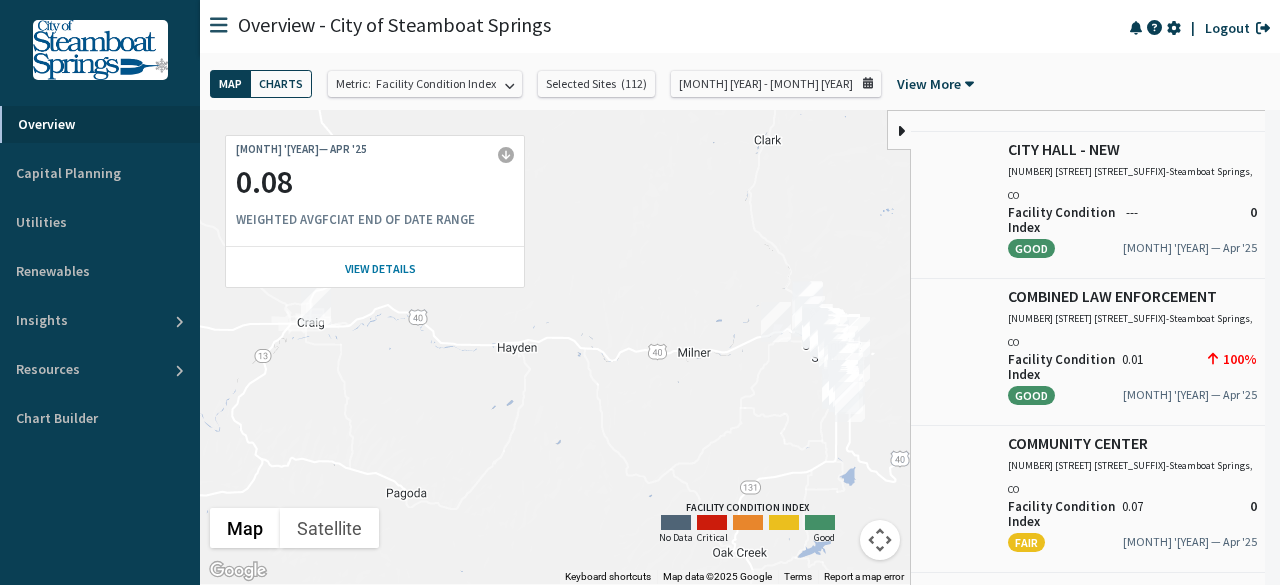 scroll, scrollTop: 2800, scrollLeft: 0, axis: vertical 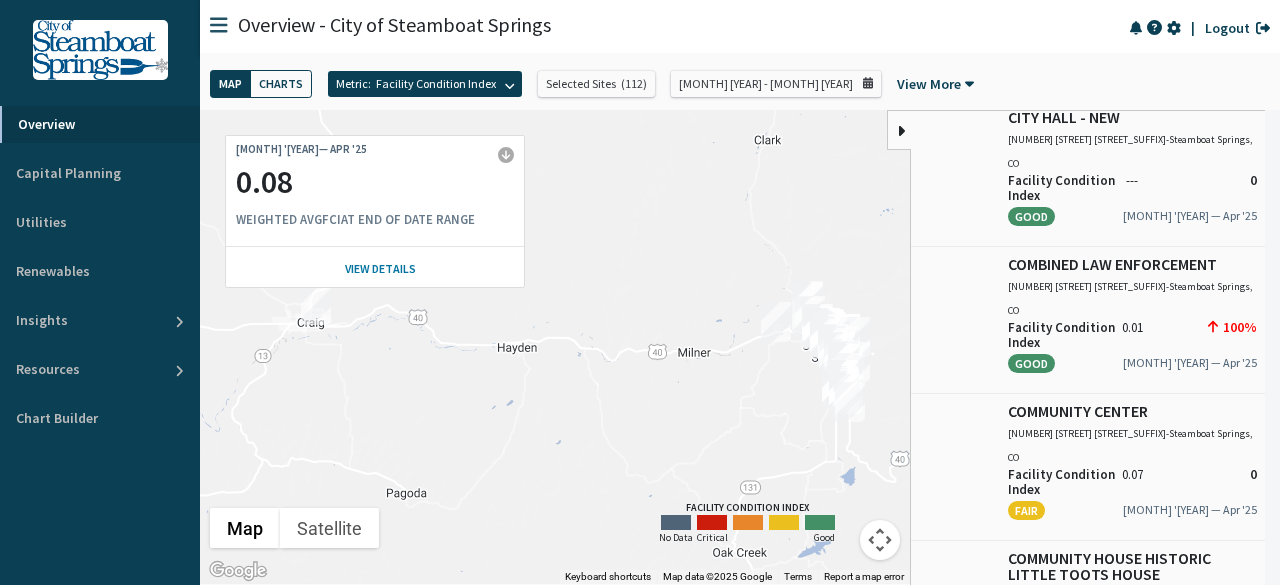 click on "Metric:   Facility Condition Index" at bounding box center [425, 84] 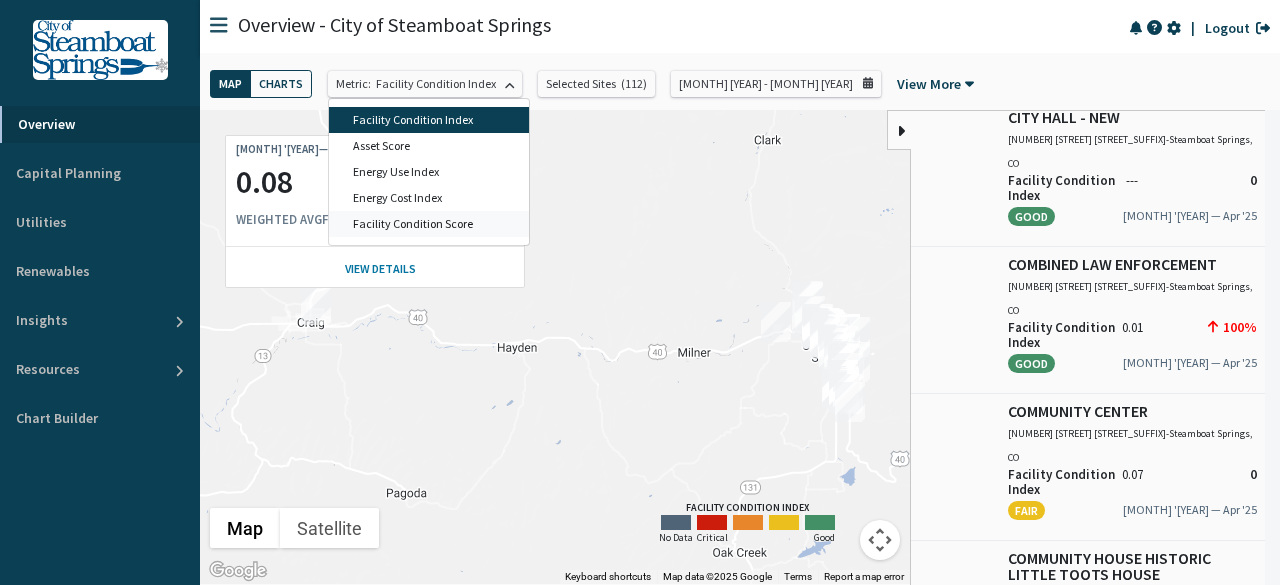 click on "Facility Condition Score" at bounding box center (429, 120) 